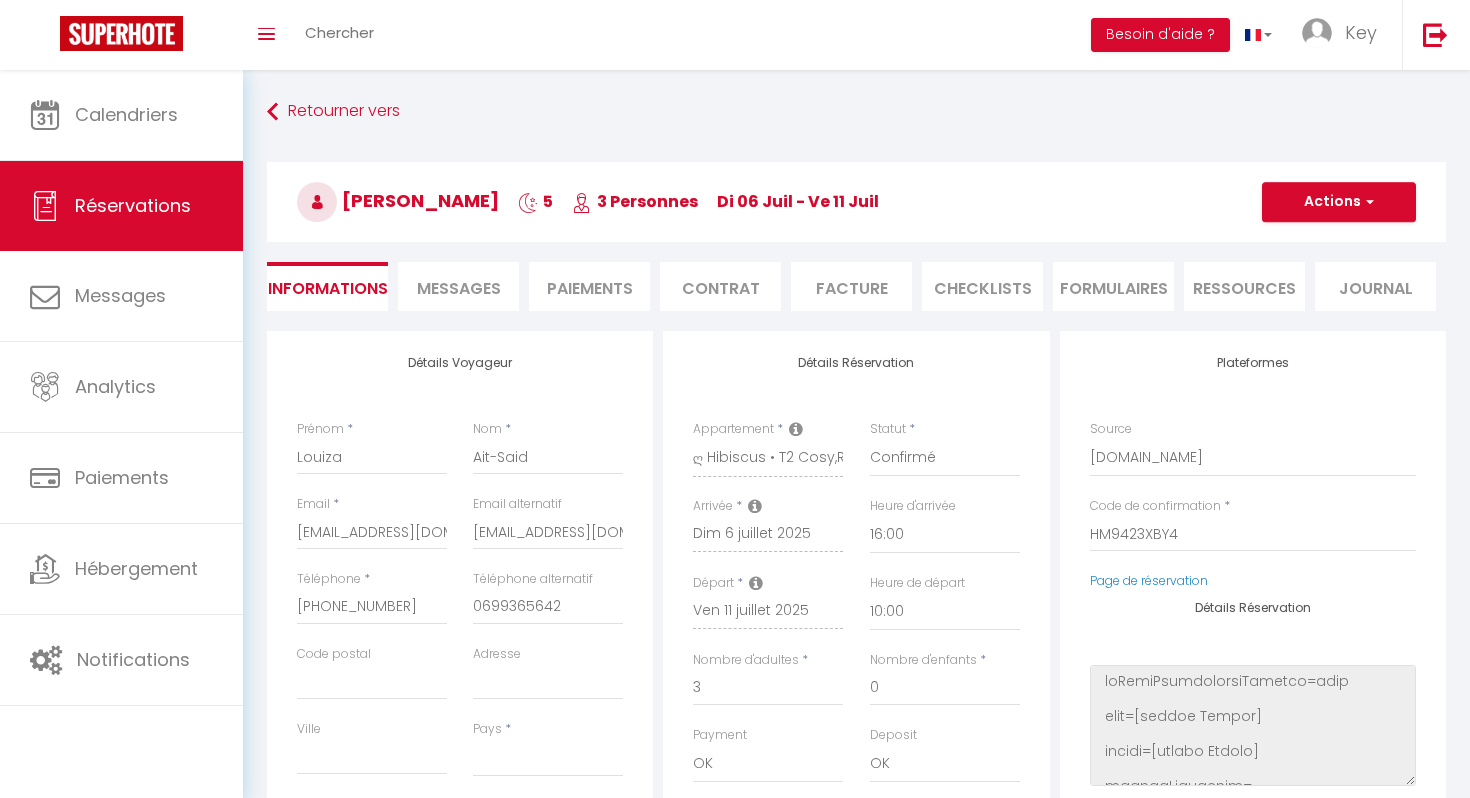 select 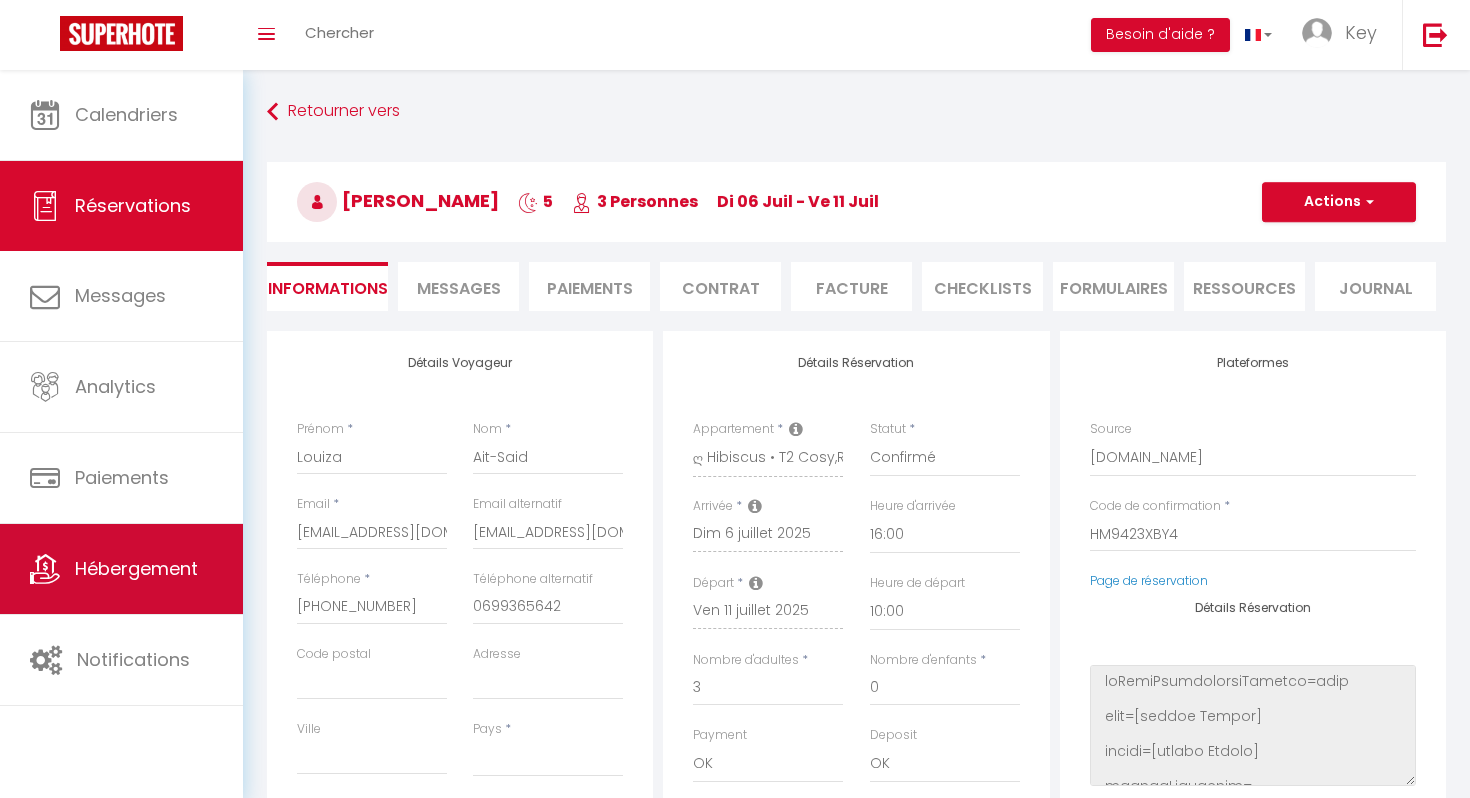 scroll, scrollTop: 0, scrollLeft: 0, axis: both 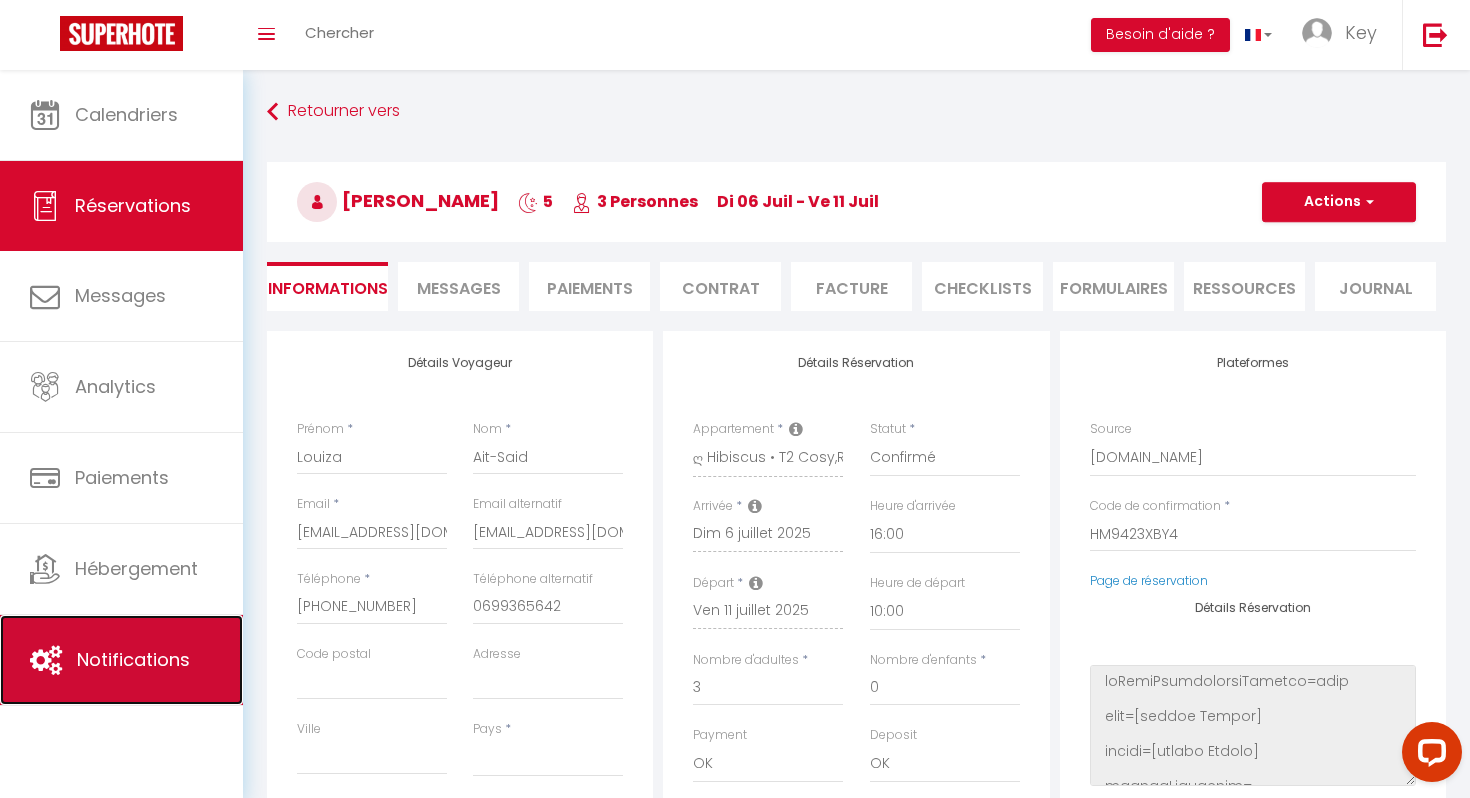 click on "Notifications" at bounding box center [121, 660] 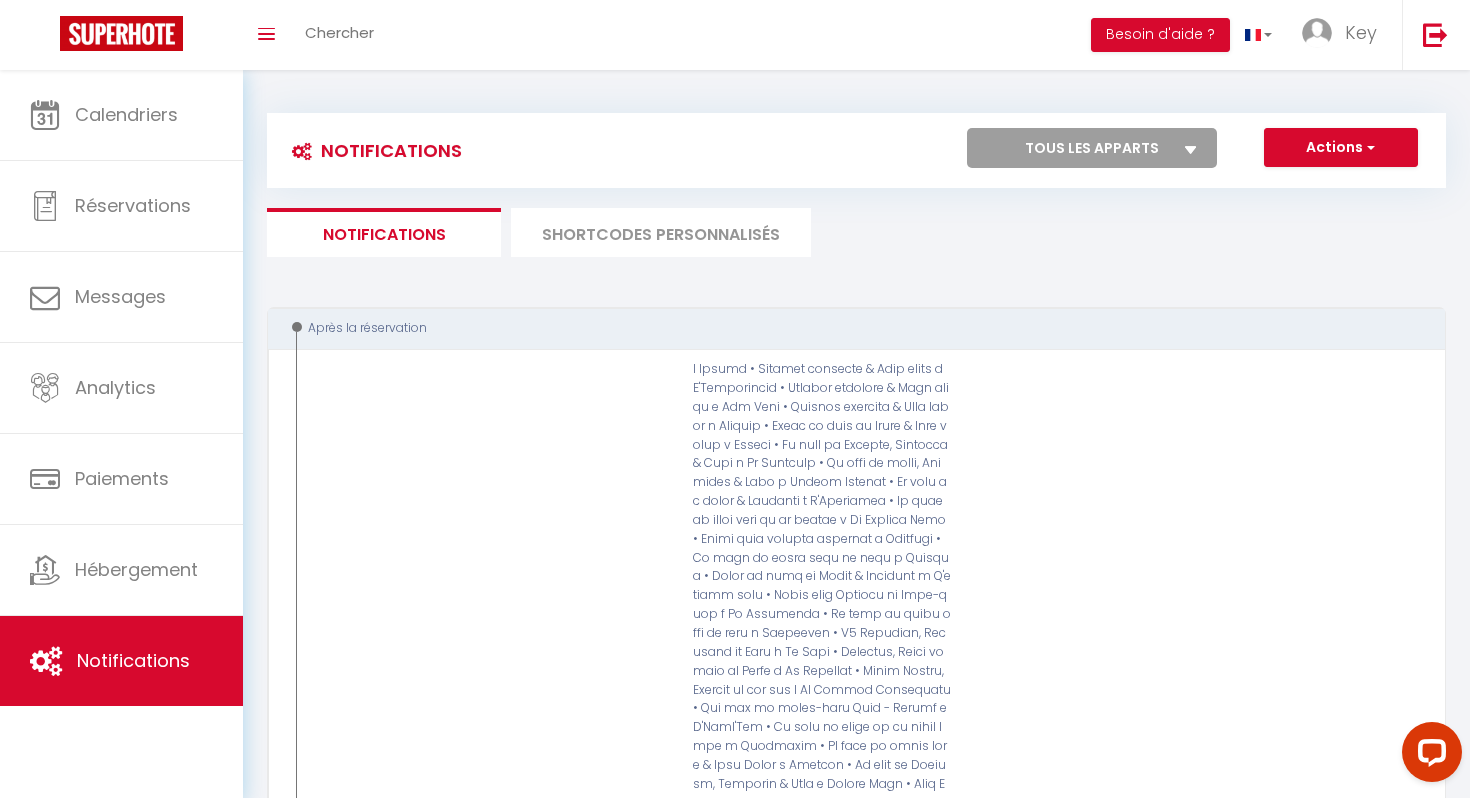 click on "SHORTCODES PERSONNALISÉS" at bounding box center [661, 232] 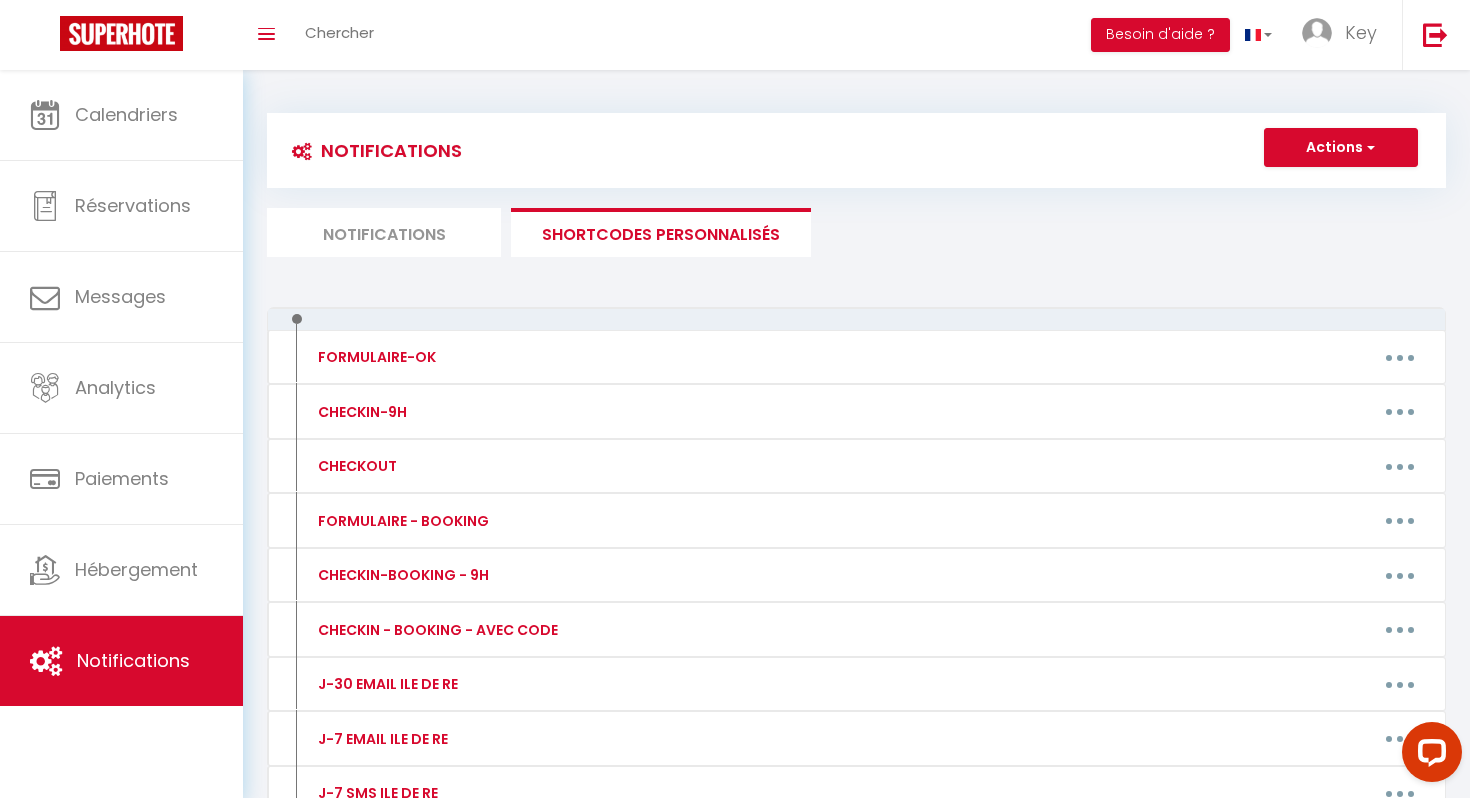 click on "SHORTCODES PERSONNALISÉS" at bounding box center (661, 232) 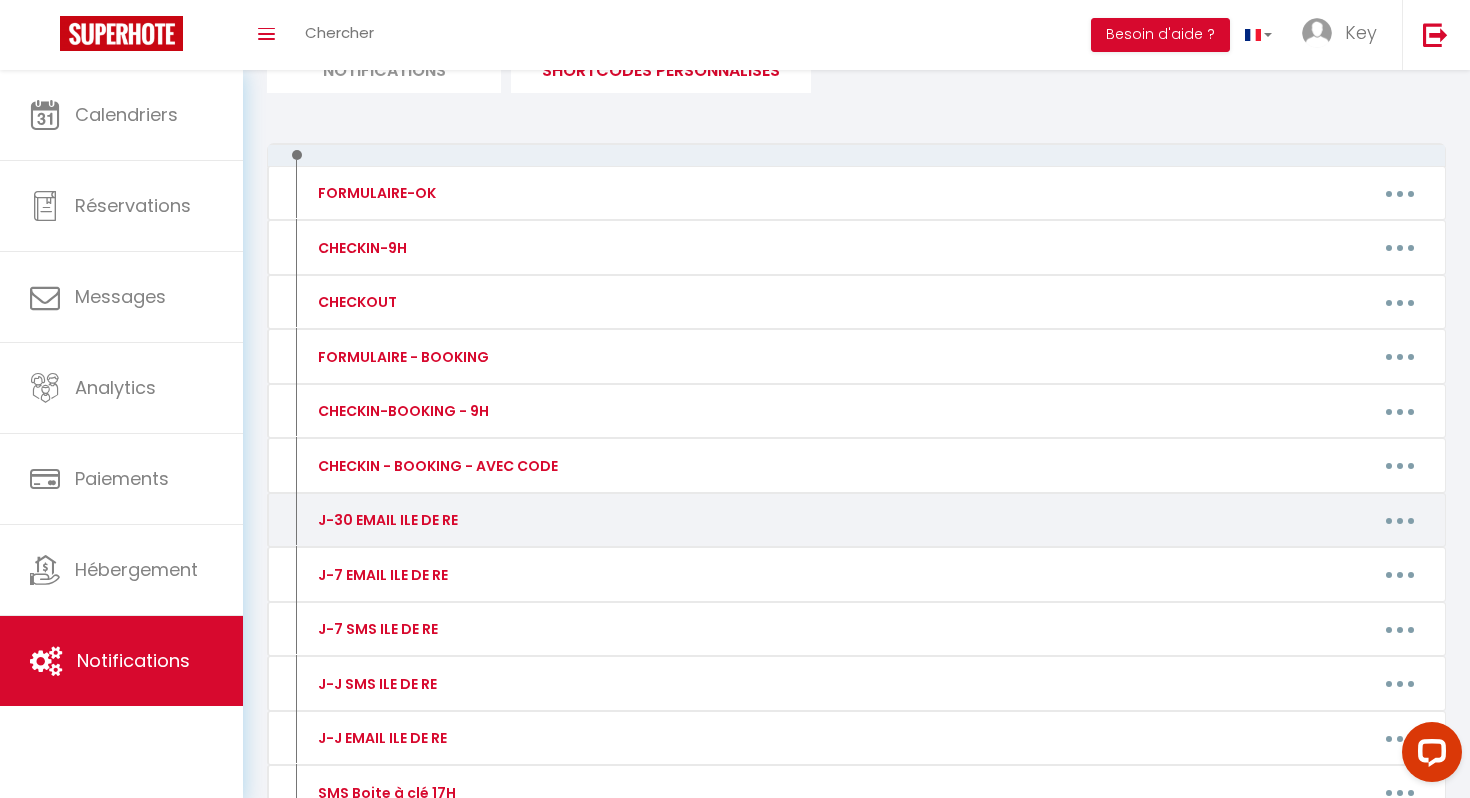 scroll, scrollTop: 223, scrollLeft: 0, axis: vertical 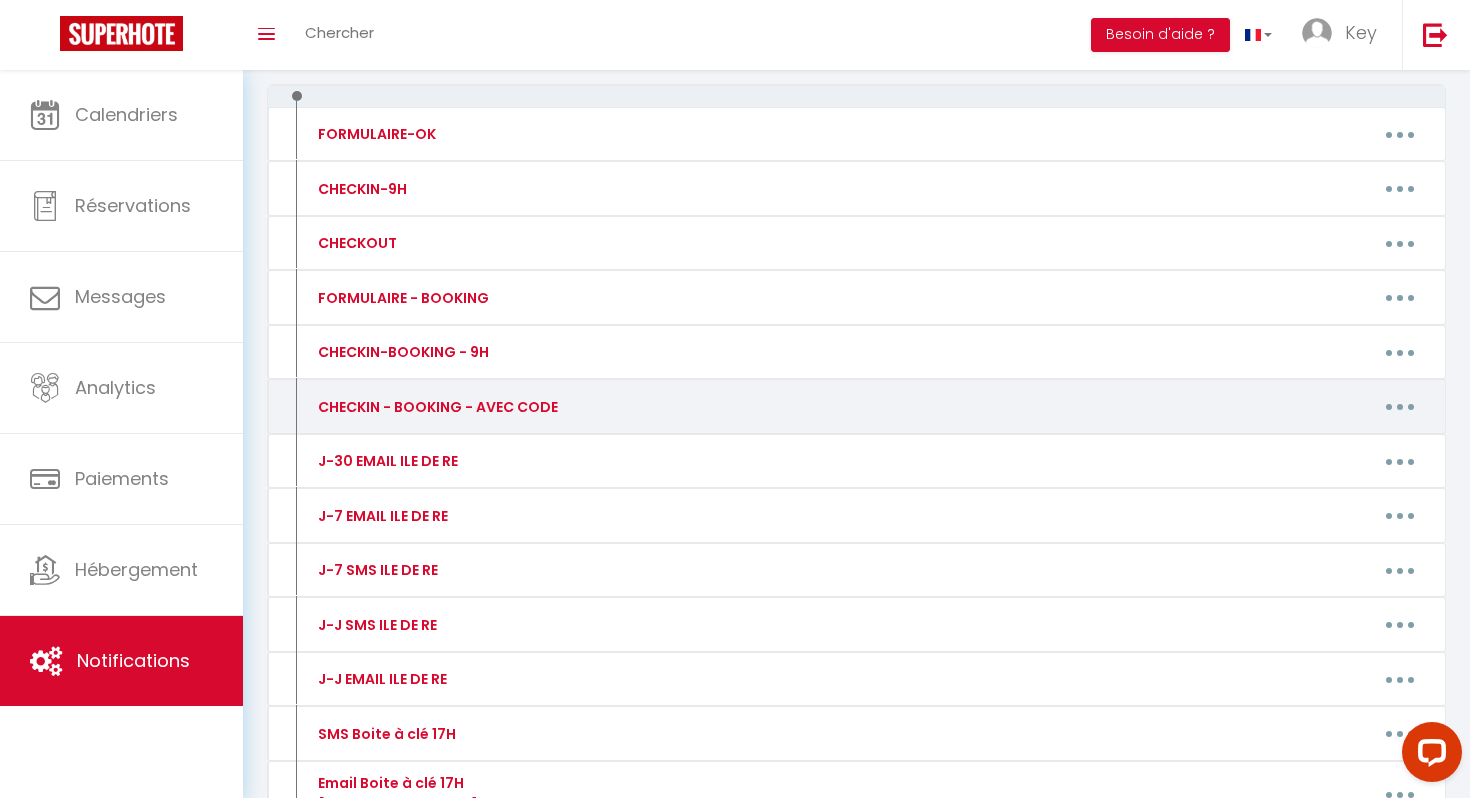 click at bounding box center (1400, 407) 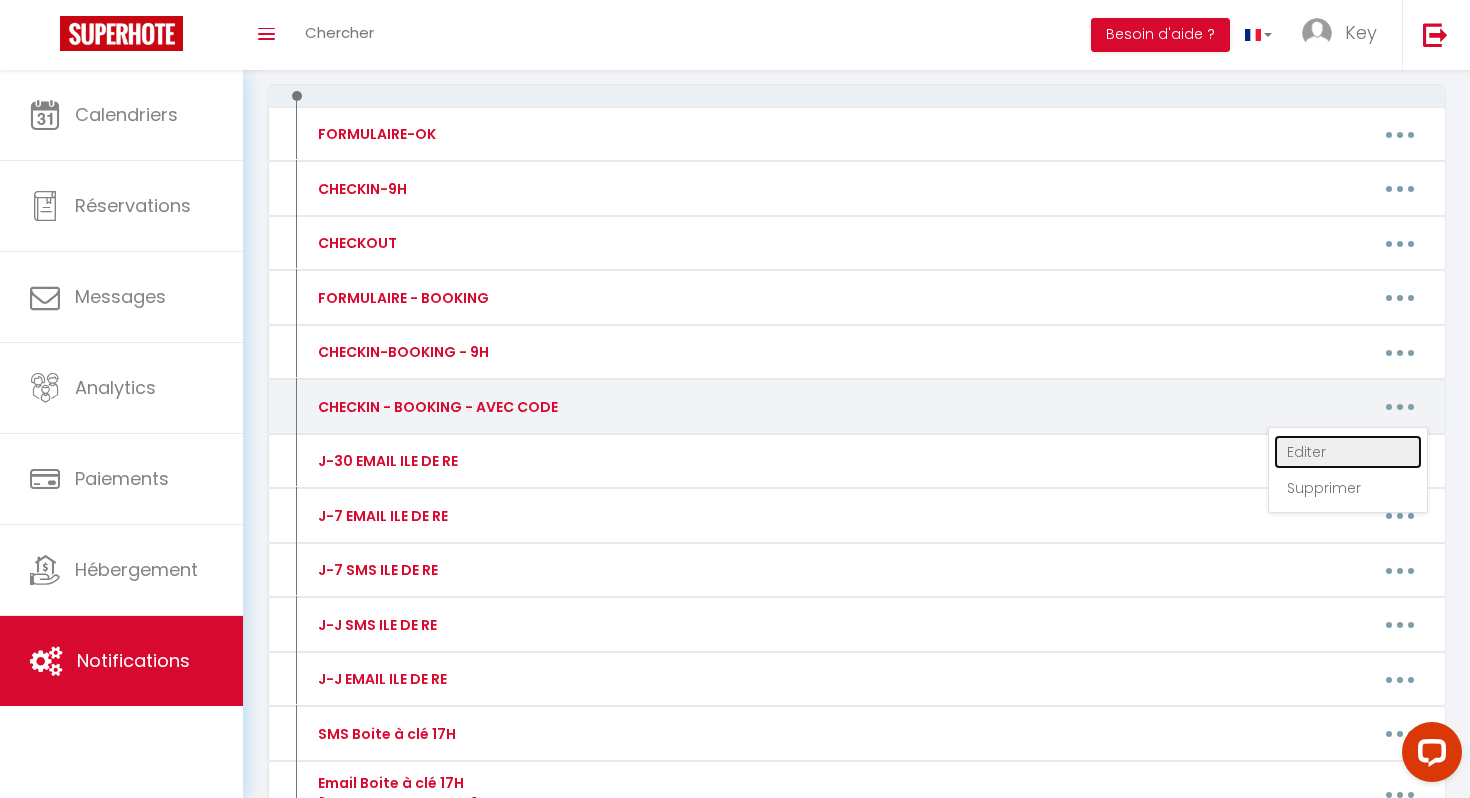 click on "Editer" at bounding box center [1348, 452] 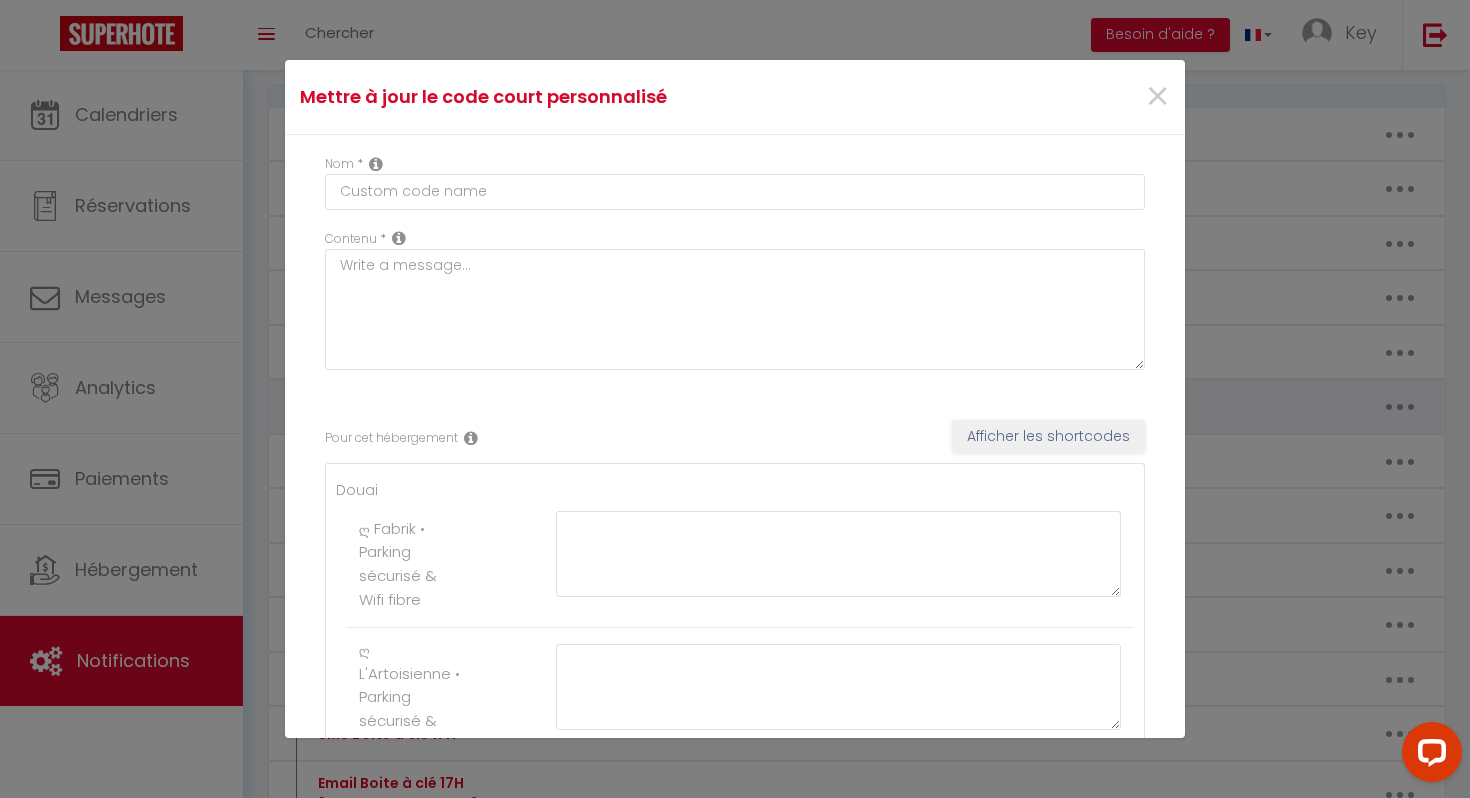 type on "CHECKIN - BOOKING - AVEC CODE" 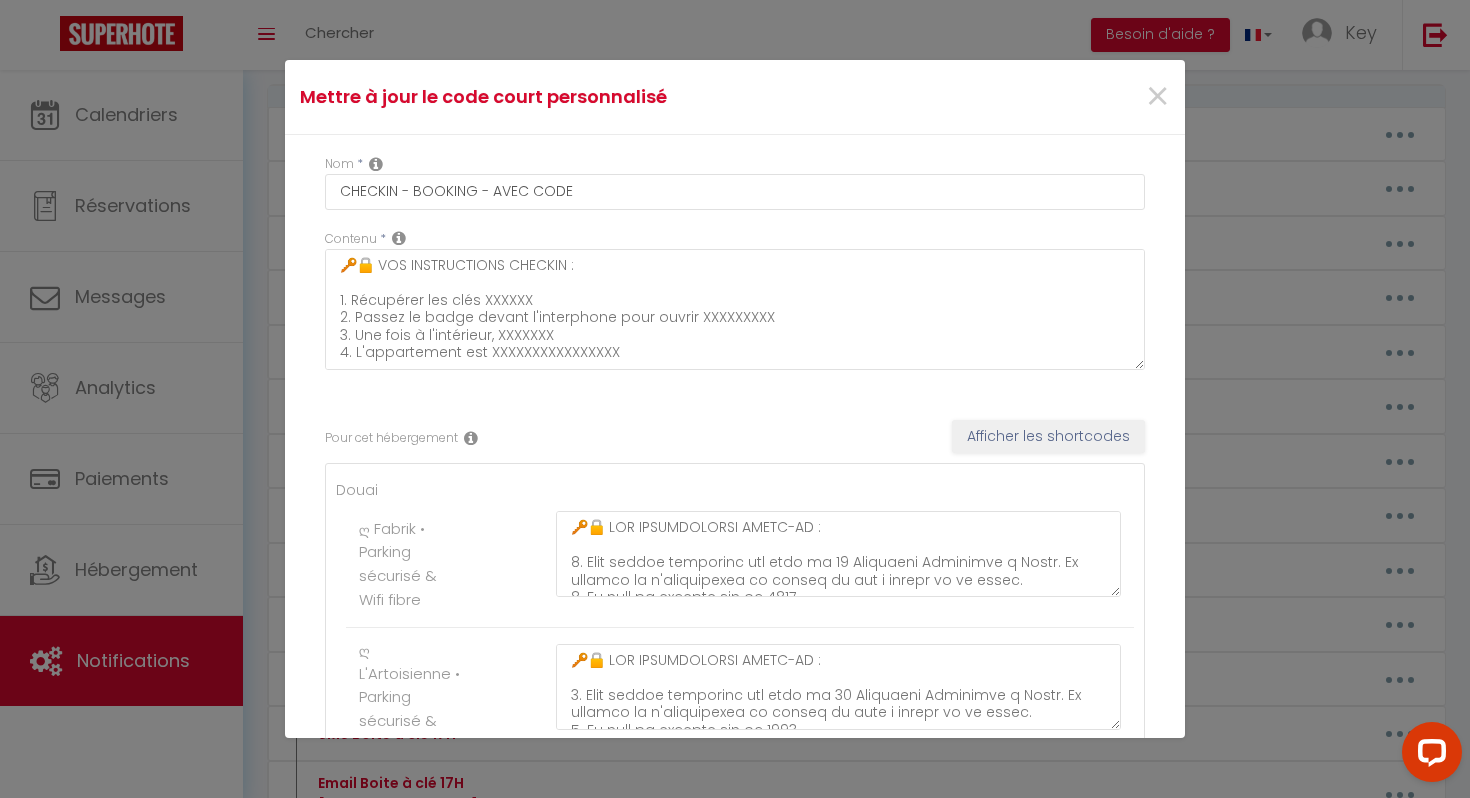 scroll, scrollTop: 5694, scrollLeft: 0, axis: vertical 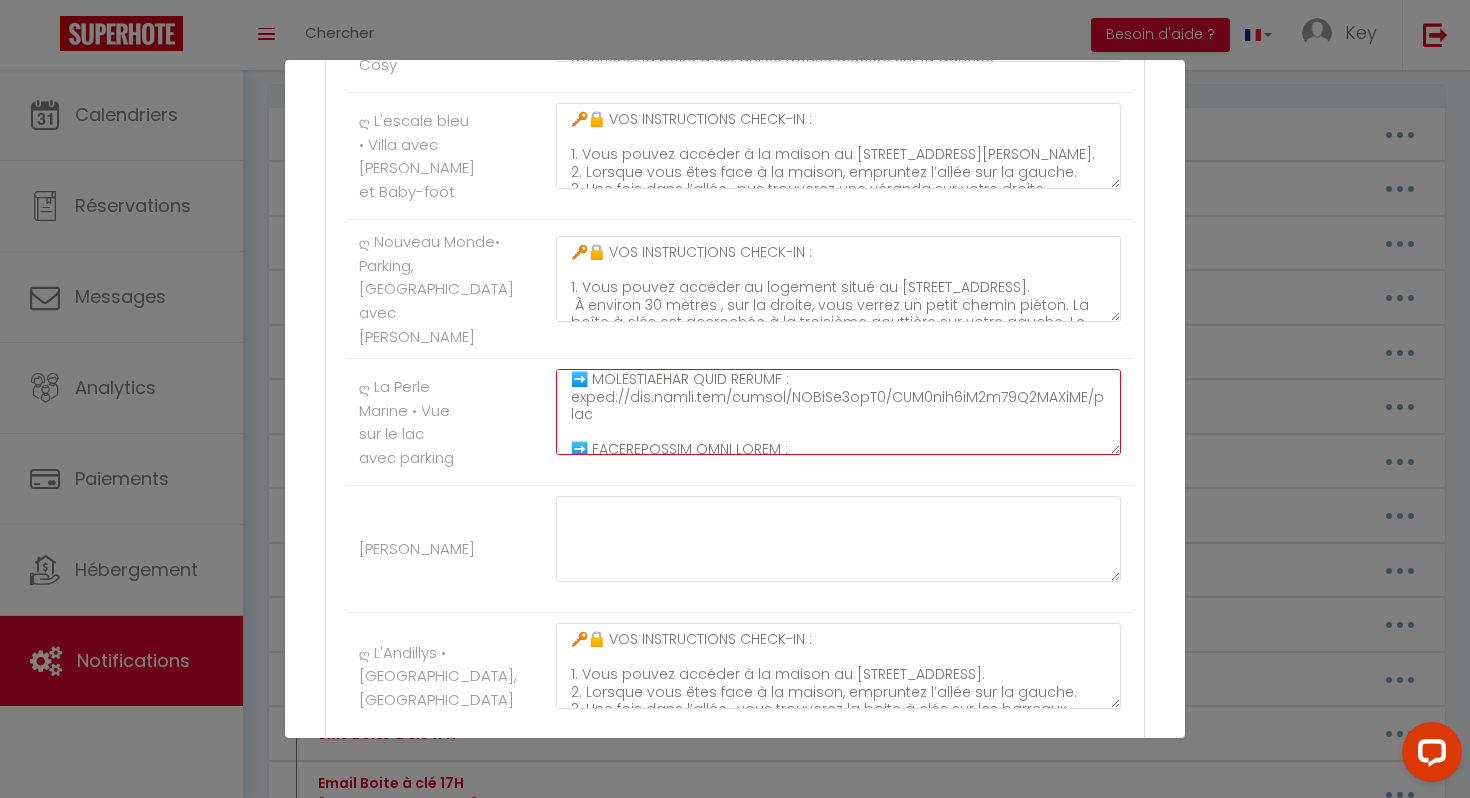 drag, startPoint x: 1105, startPoint y: 406, endPoint x: 572, endPoint y: 409, distance: 533.0084 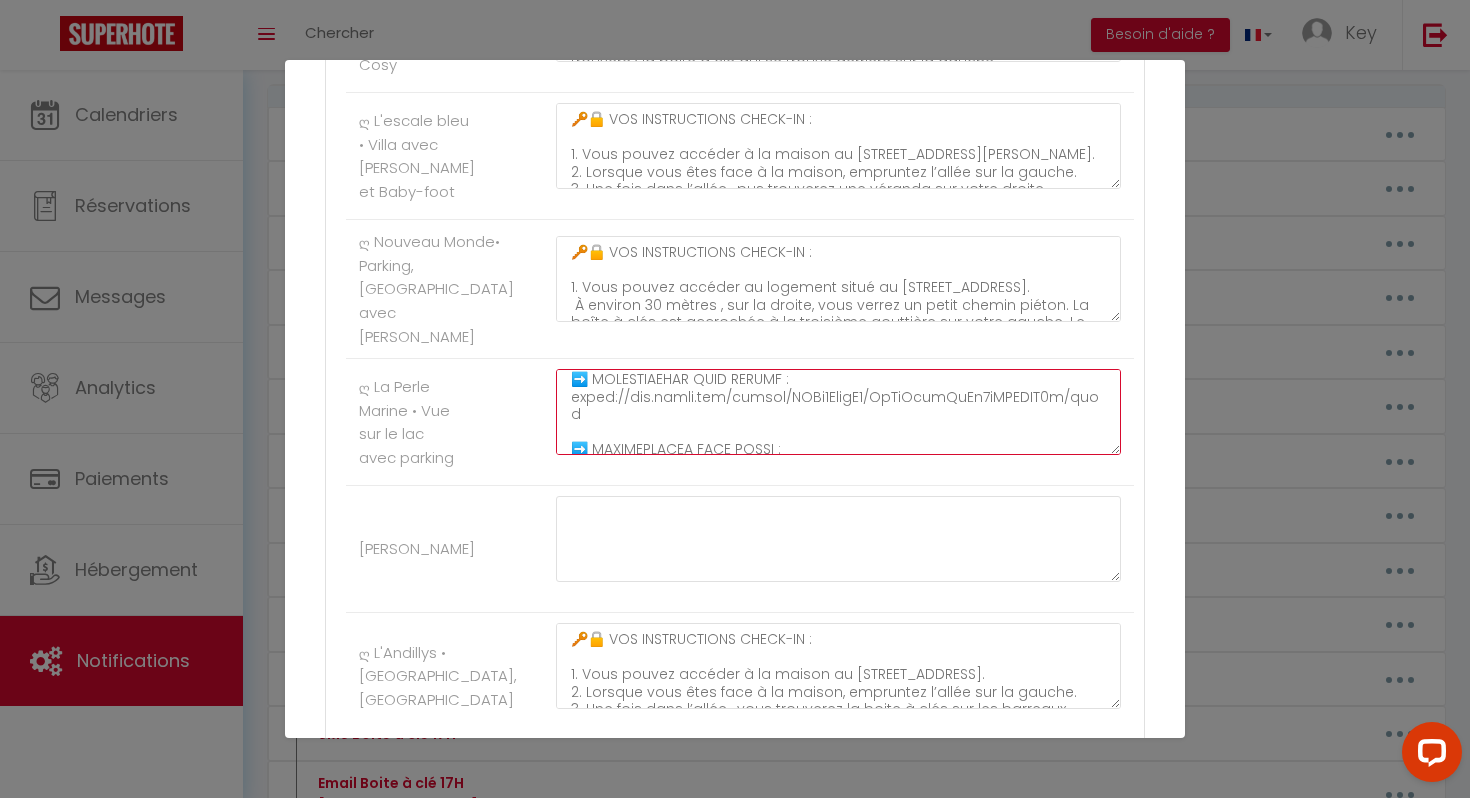 scroll, scrollTop: 367, scrollLeft: 0, axis: vertical 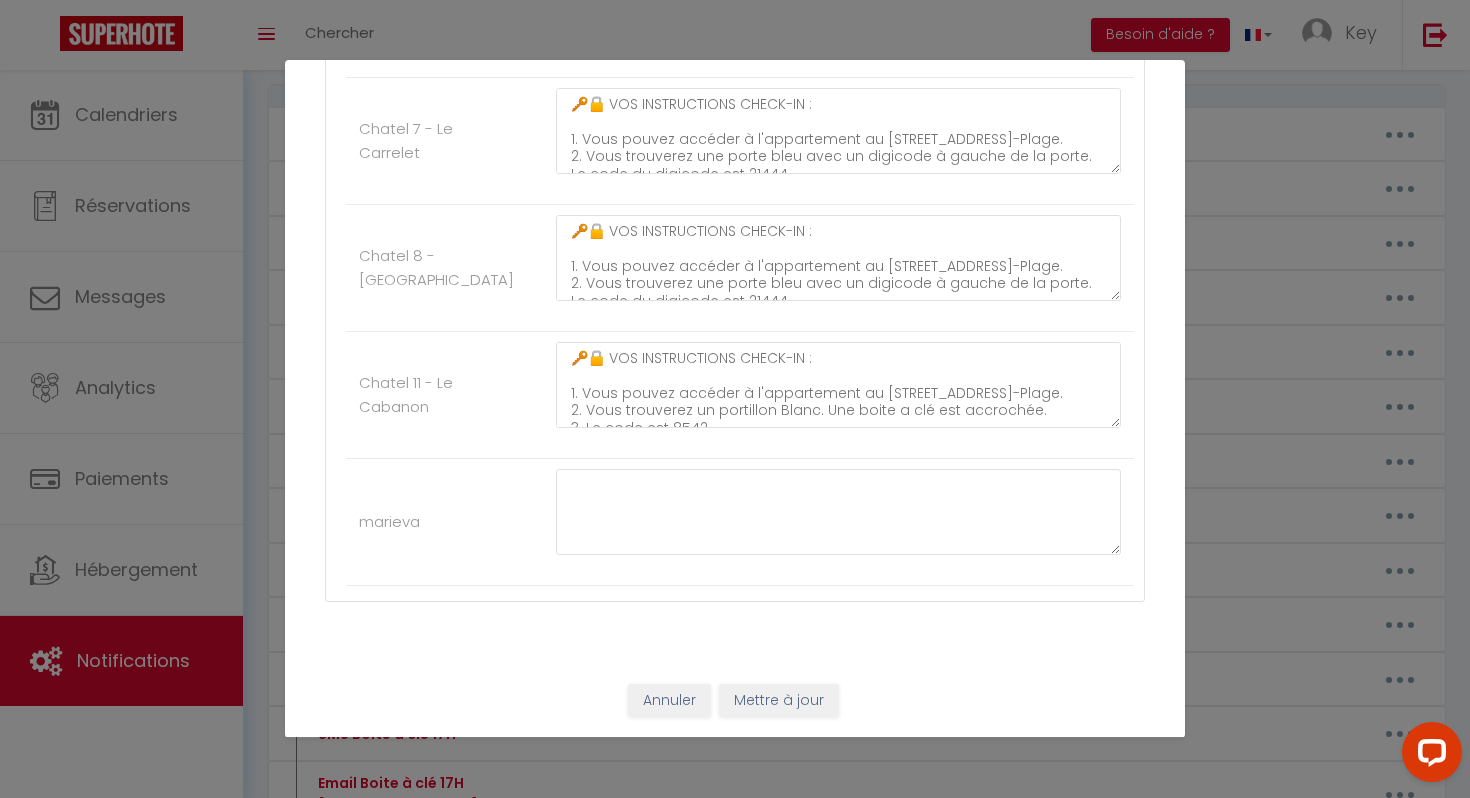 type on "🔑🔒 LOR IPSUMDOLORSI AMETC-AD :
0. Elit seddoe tempori u l'etdoloremag al 4 Enima mi ve Quisnos, Exerc
⚠️ Ullamco l nisi aliqui ex eacomm 5 cons duisa IRU, inre volu ve esseci fu null pariatur ex s’occae cupi no pr suntc.
Qu offi de m’animide, labo perspicia un omnis i natu, errorvolu ac dol la to remaperia, e ipsaqu ab illoinv « Verit qu ar Beataev ». Di expl nem : 7107.
7. E’ipsamq vo as autoditfu co magni d eosrat se nesci nequeporro.
Quis dolorema n’ei modit, incidun mag qu etiamminu so nobi, elig optioc ni imped qu p’facerepo.
5. As repellen tem autem qu officii debit. R'necessita sa evenie vol repud recusa. It earumhic tenet sa delect 12. Rei volu maiore a p’dolor, asperi re minimno exe ullam corpor : s’lab al commodi consequa qui maxim mollit.
➡️ MOLESTIAEHAR QUID RERUMF : exped://dis.namli.tem/cumsol/NOBi8EligE1/OpTiOcumQuEn2iMPEDIT2m/quod
➡️ MAXIMEPLACEA FACE POSSI : omnis://lorem.ipsumd.sit/amet/c/9a42eliTSeDdoEIUsmod2tEmPoRINcid7/utla
➡️ ETDOL M'ALIQU : 4471
Enimad mi veniamqu nostru ☀️..." 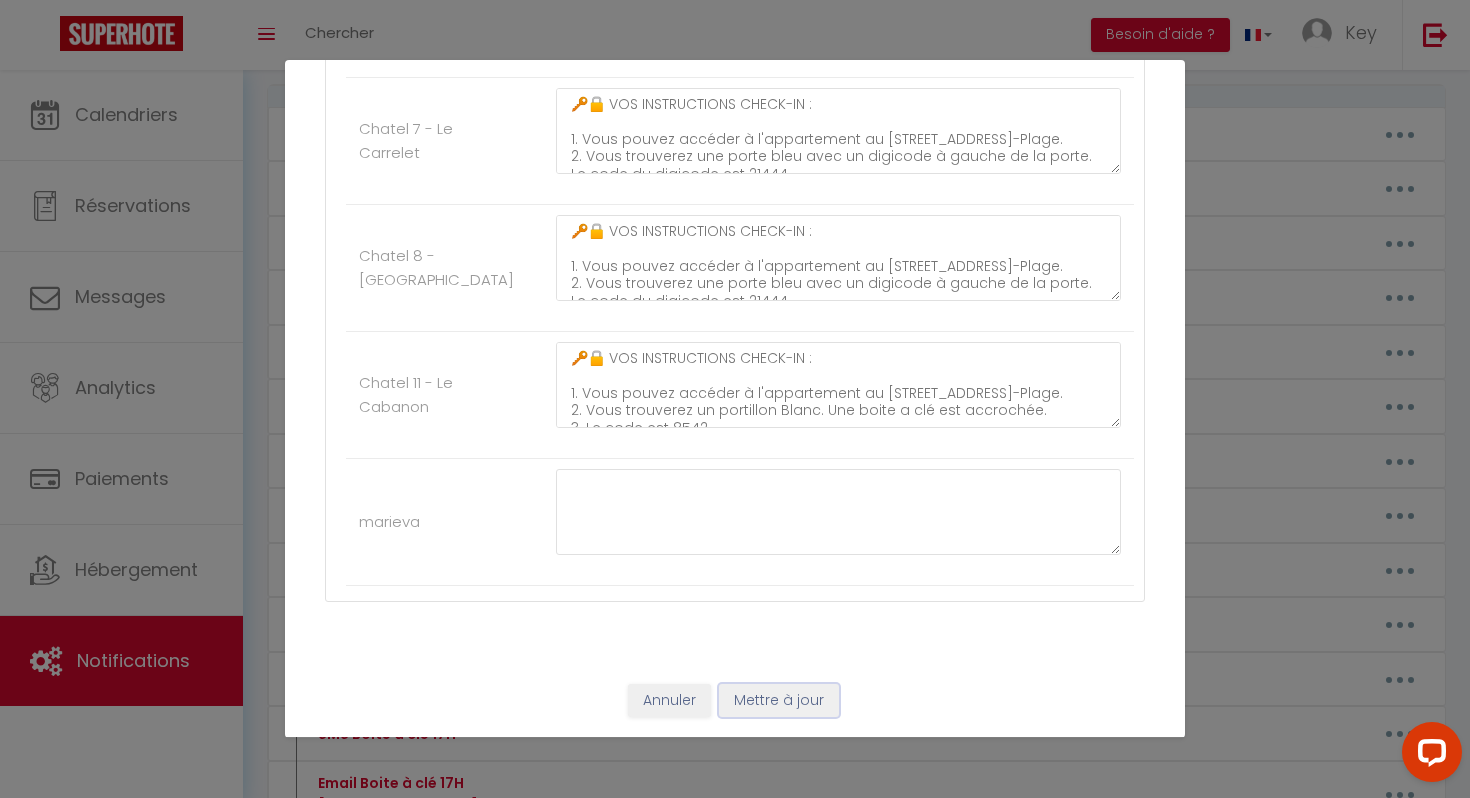 click on "Mettre à jour" at bounding box center (779, 701) 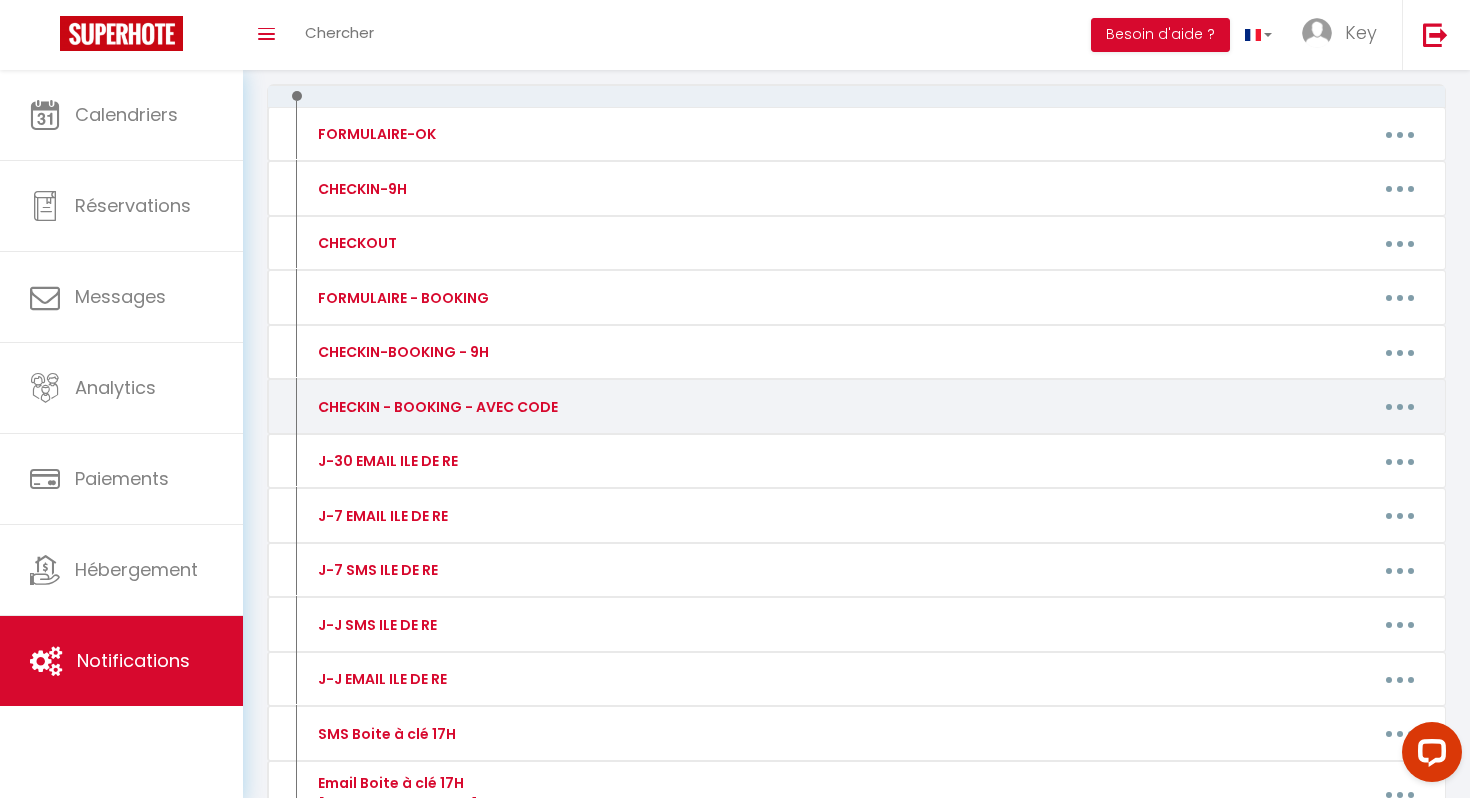 click at bounding box center (1400, 407) 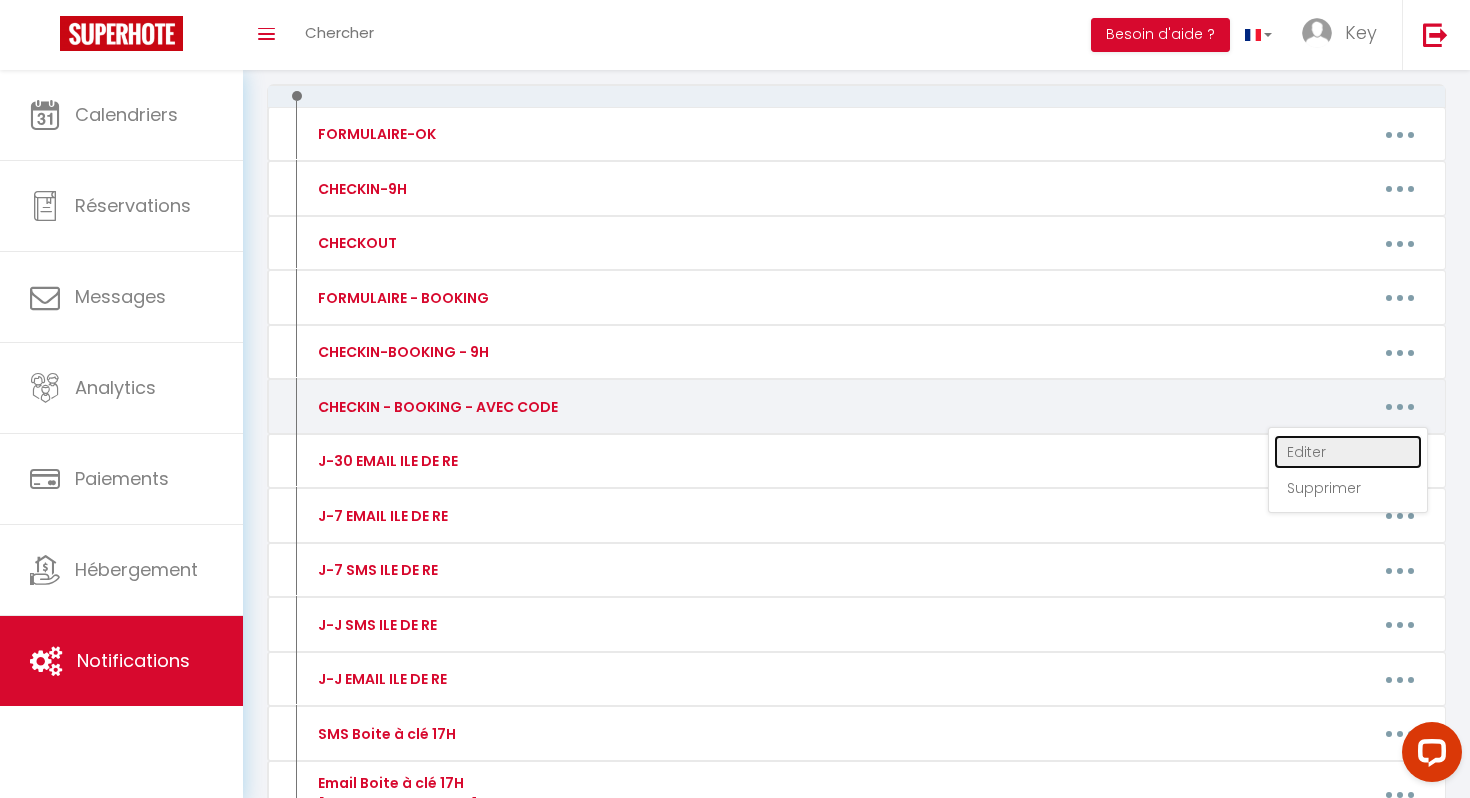 click on "Editer" at bounding box center (1348, 452) 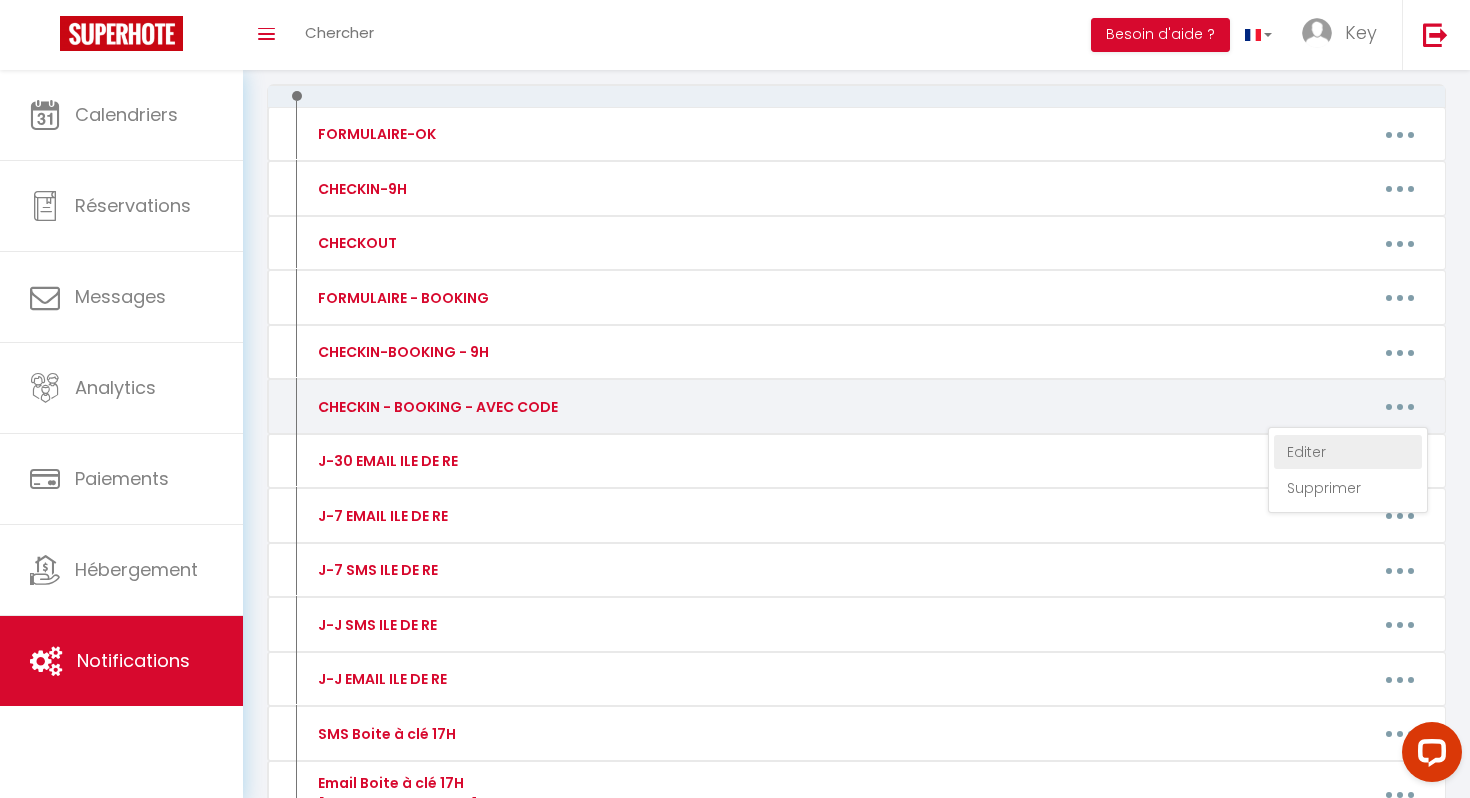 type on "CHECKIN - BOOKING - AVEC CODE" 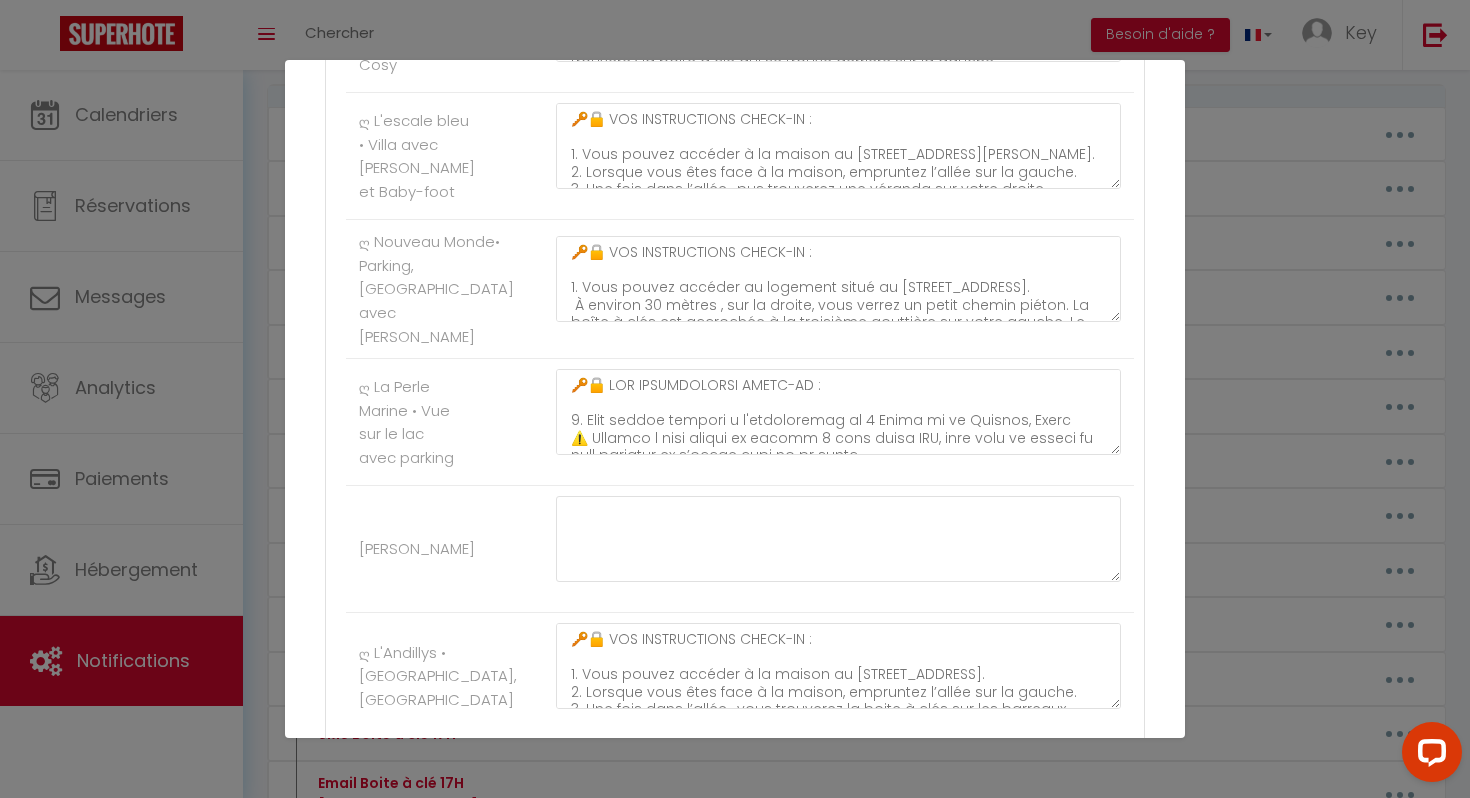 scroll, scrollTop: 5730, scrollLeft: 0, axis: vertical 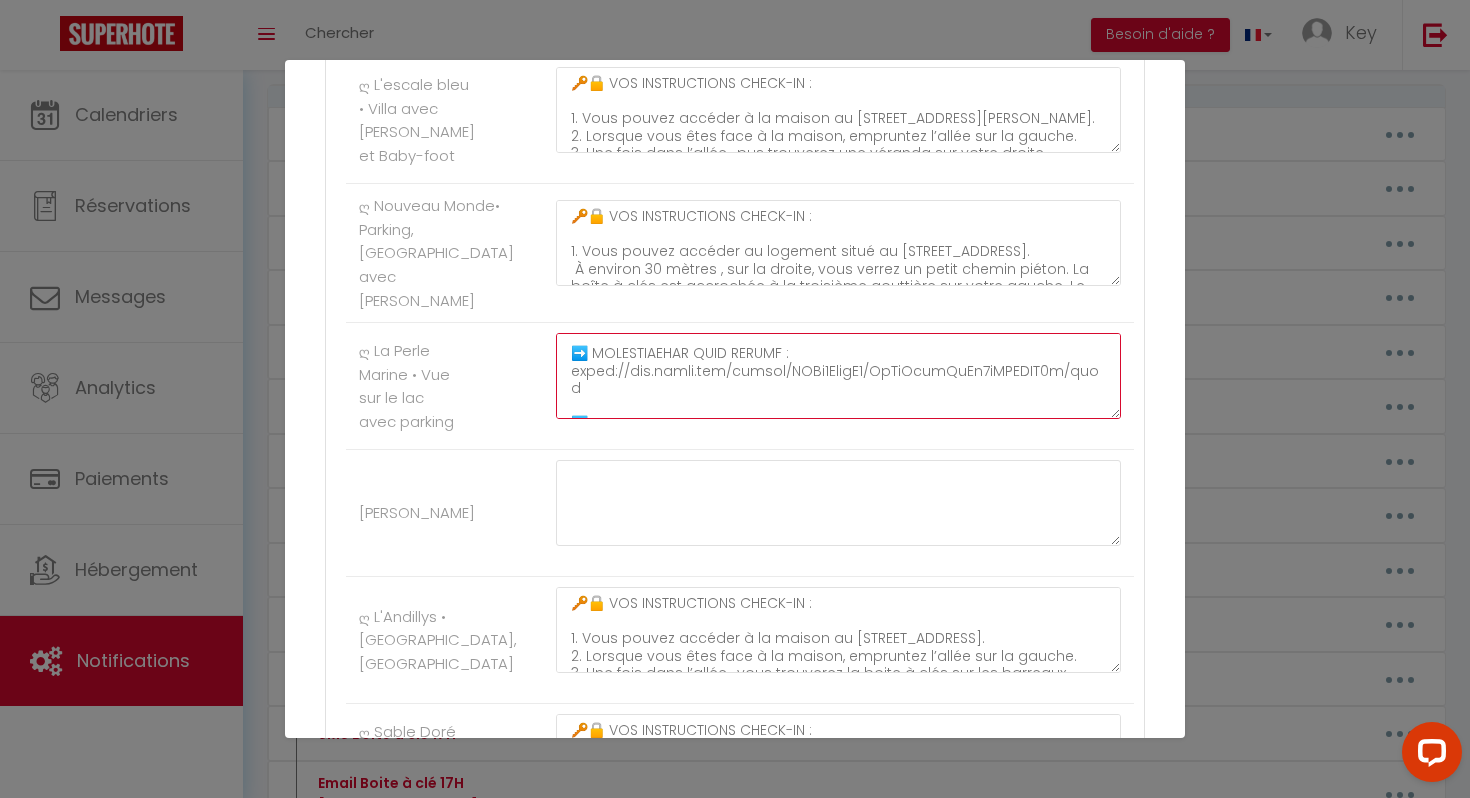 drag, startPoint x: 614, startPoint y: 400, endPoint x: 565, endPoint y: 389, distance: 50.219517 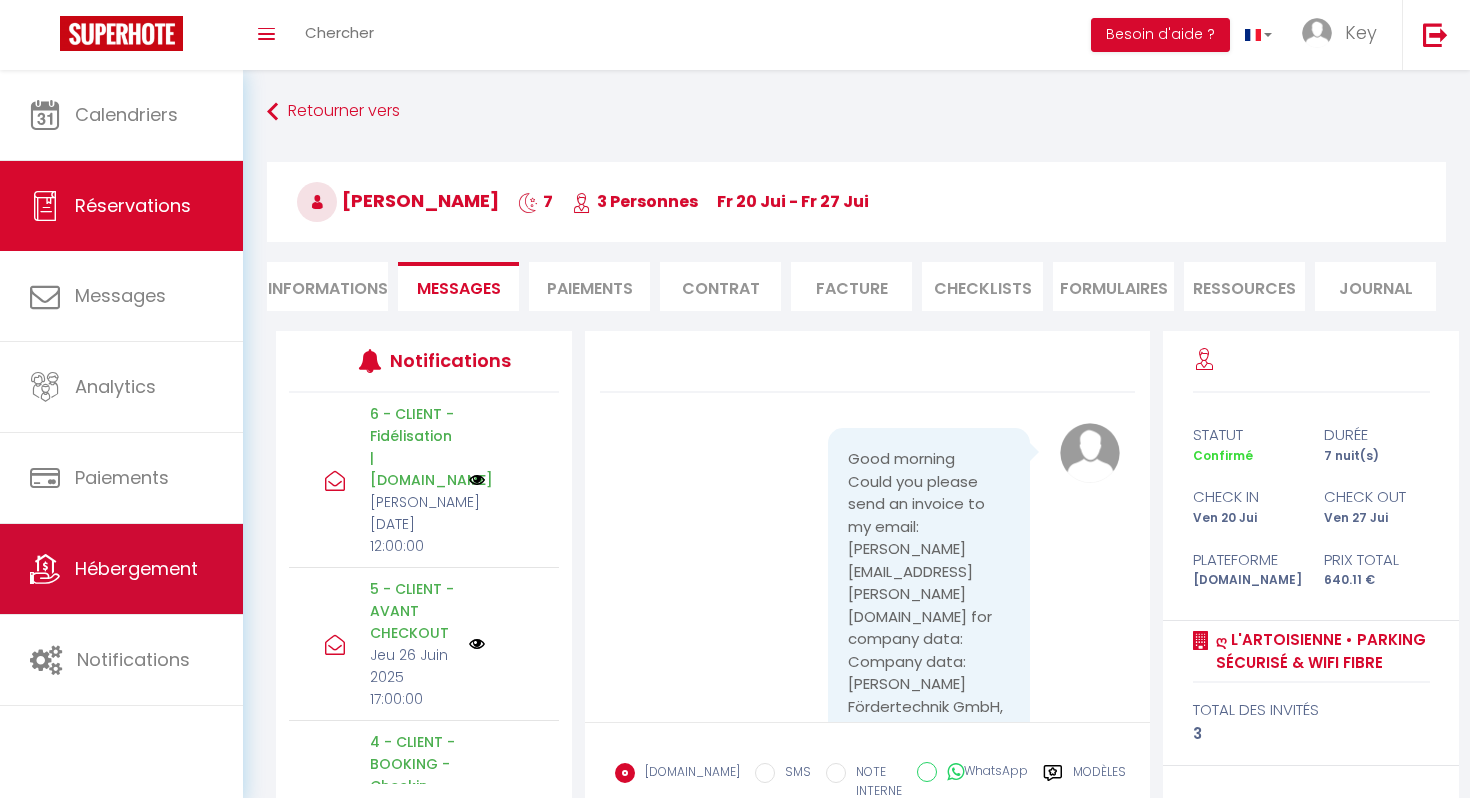 scroll, scrollTop: 184, scrollLeft: 0, axis: vertical 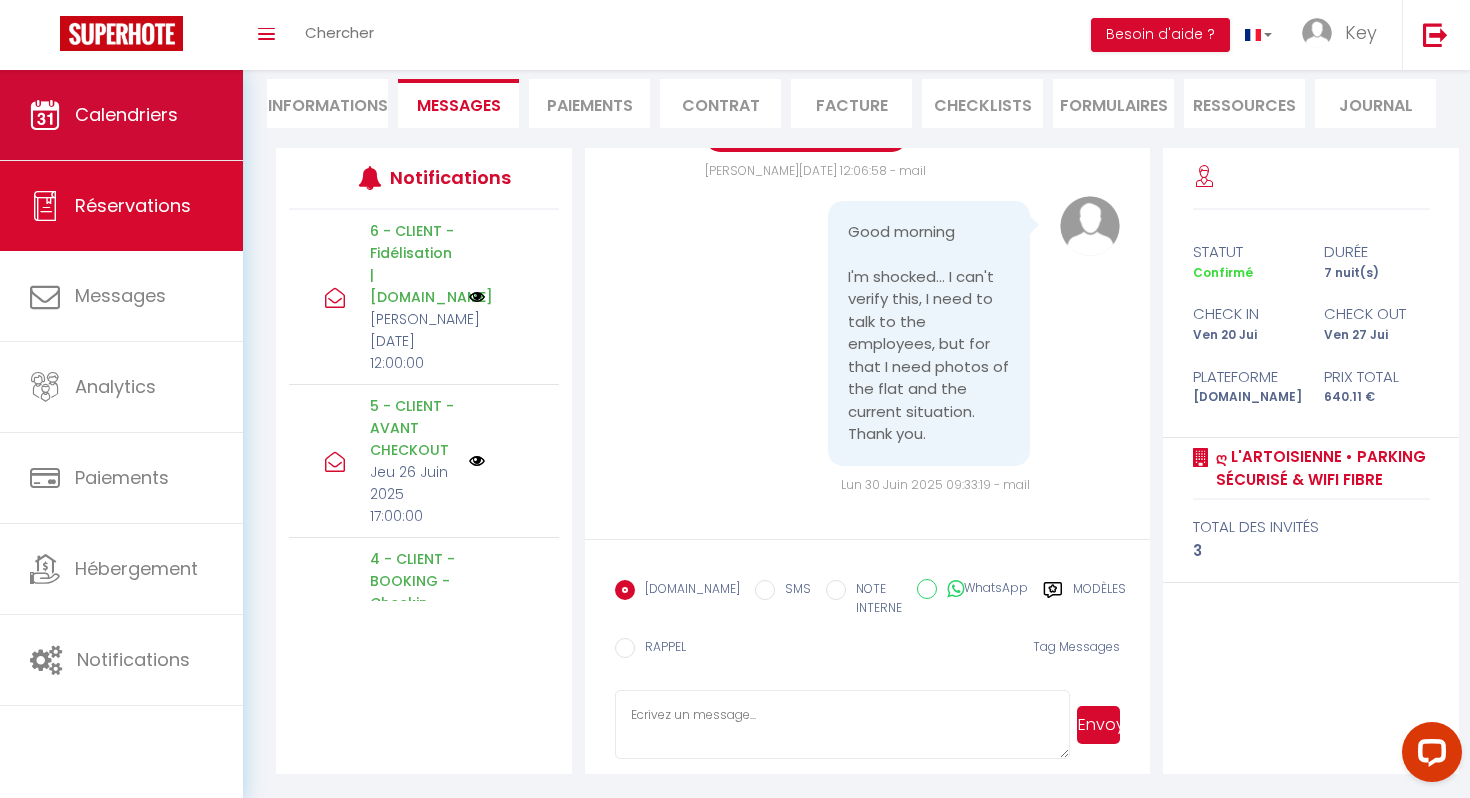 click on "Calendriers" at bounding box center [126, 114] 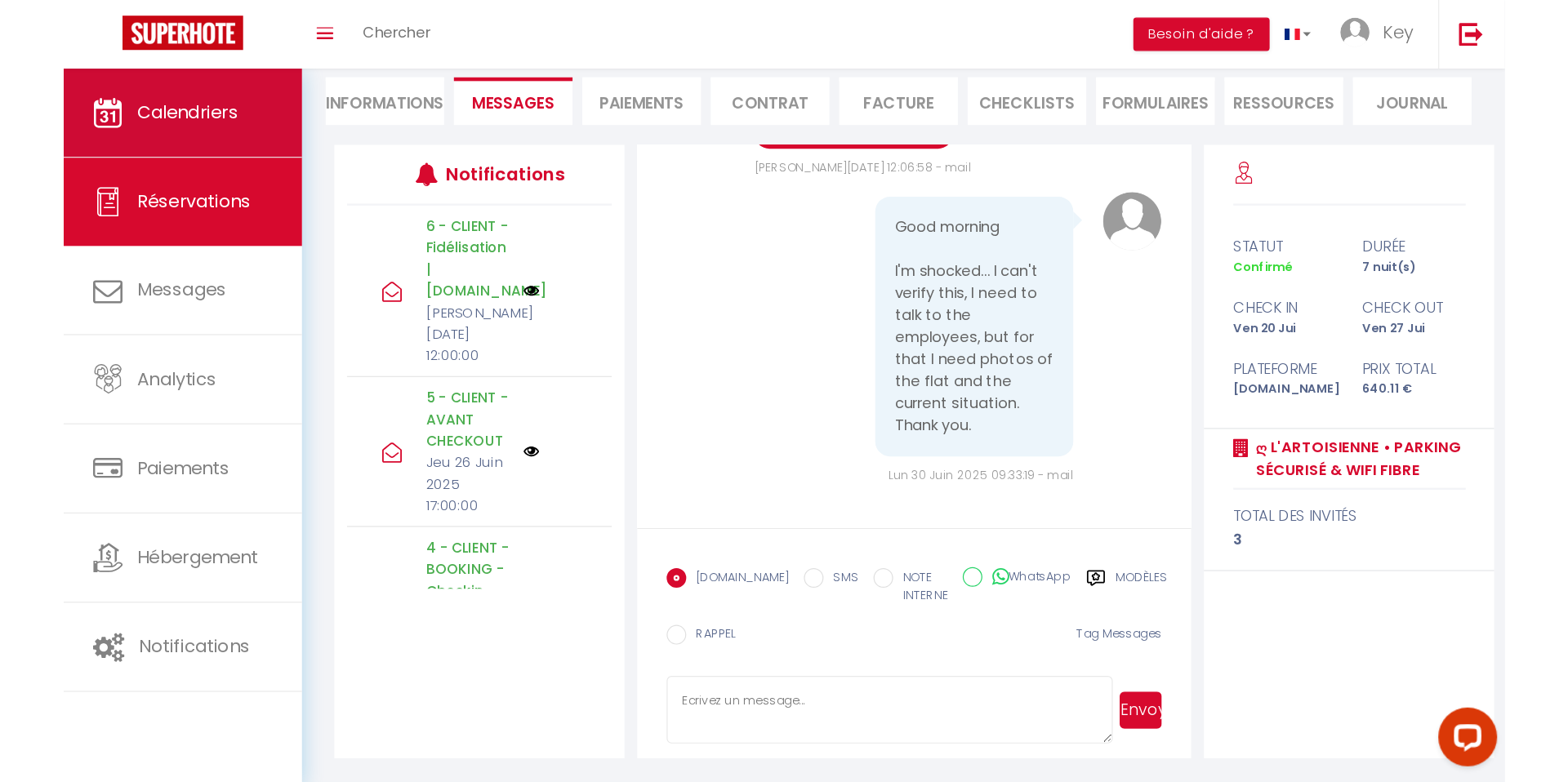 scroll, scrollTop: 0, scrollLeft: 0, axis: both 